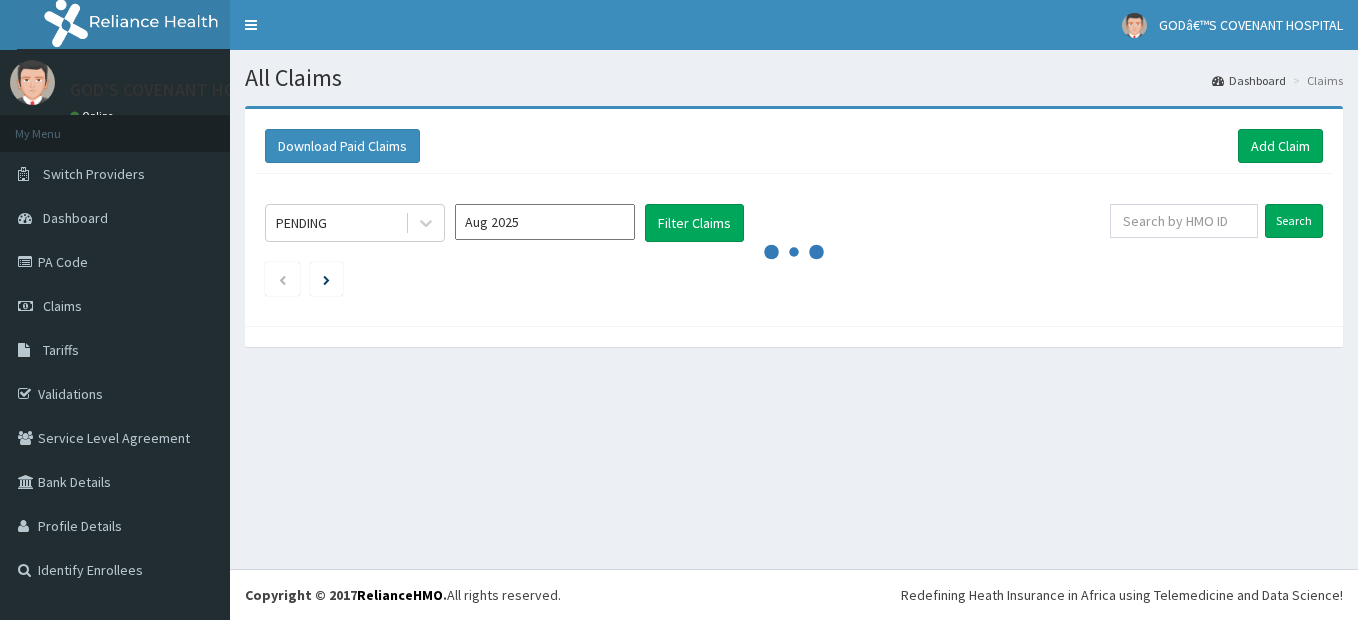 scroll, scrollTop: 0, scrollLeft: 0, axis: both 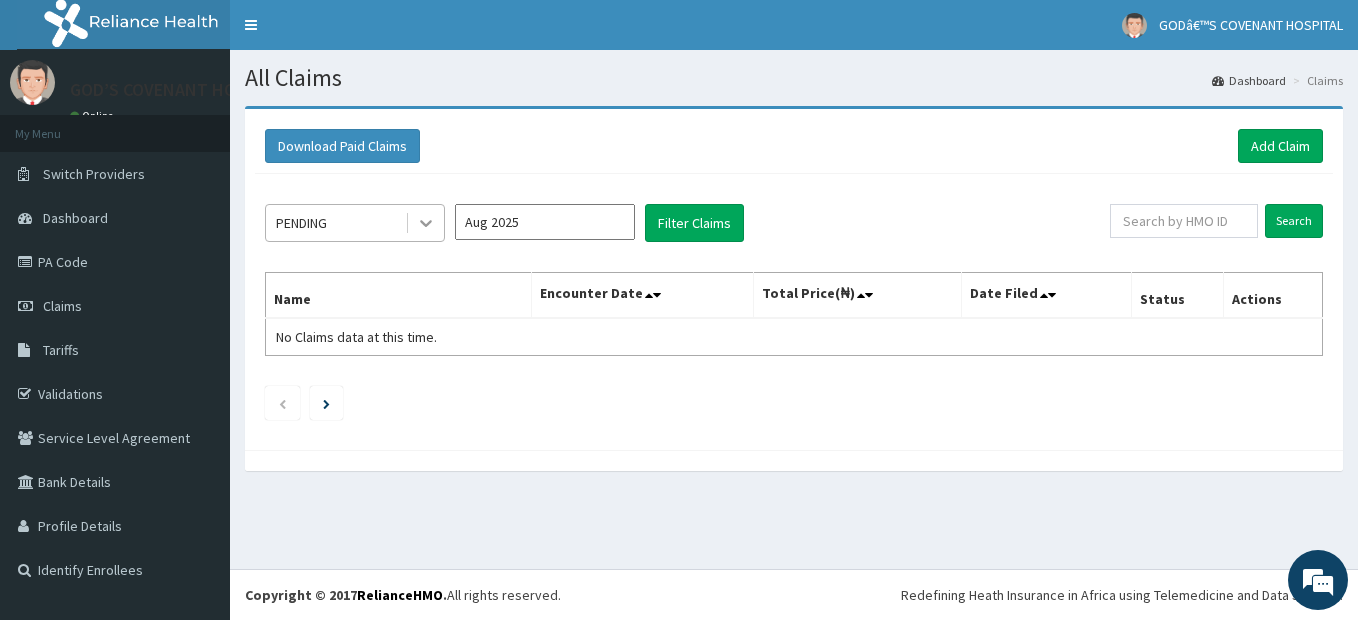 click at bounding box center [426, 223] 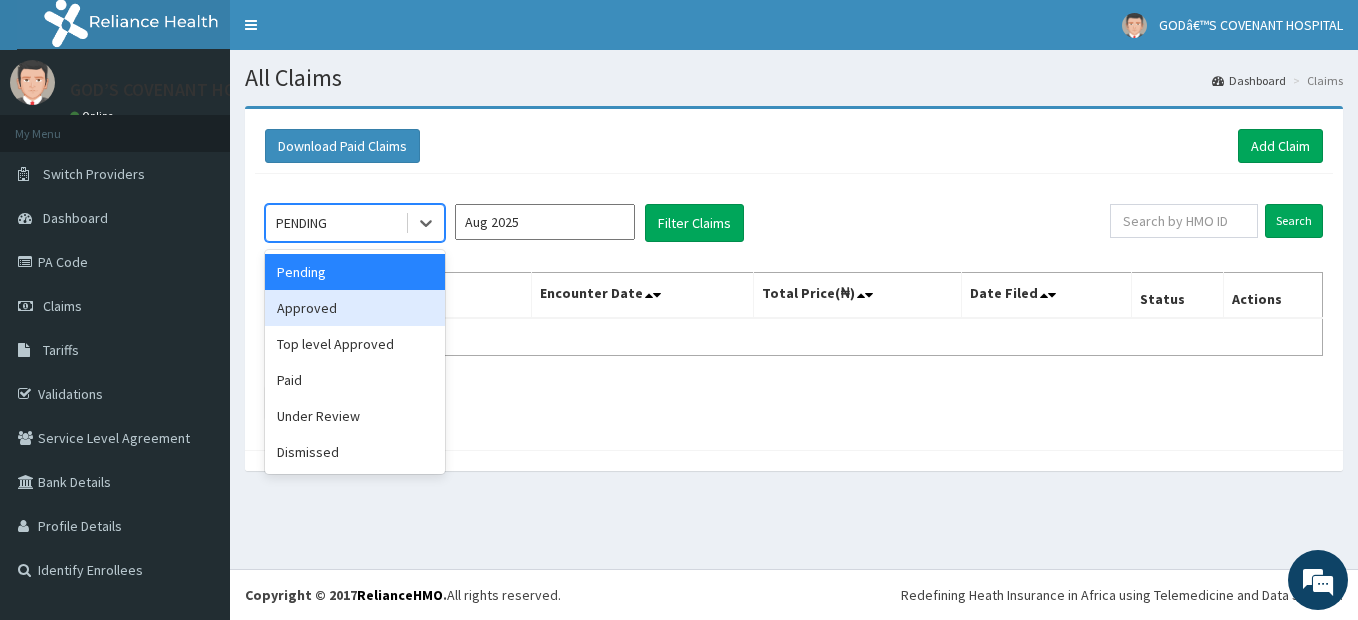click on "Approved" at bounding box center (355, 308) 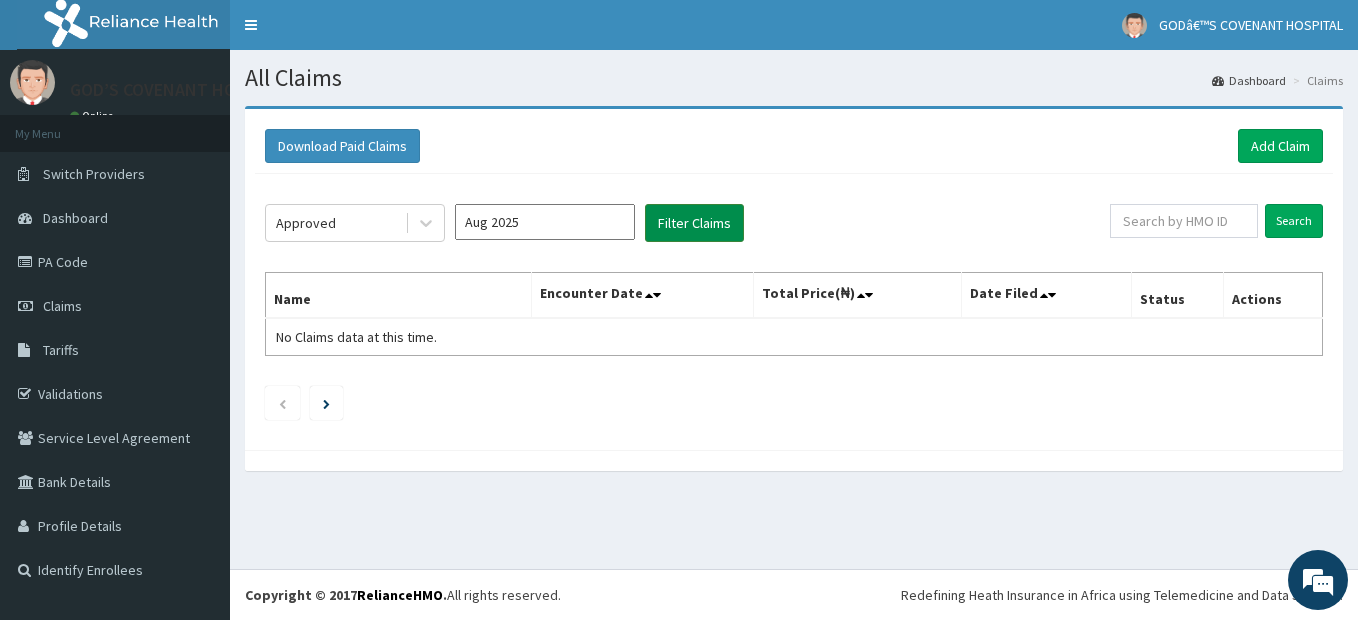 click on "Filter Claims" at bounding box center (694, 223) 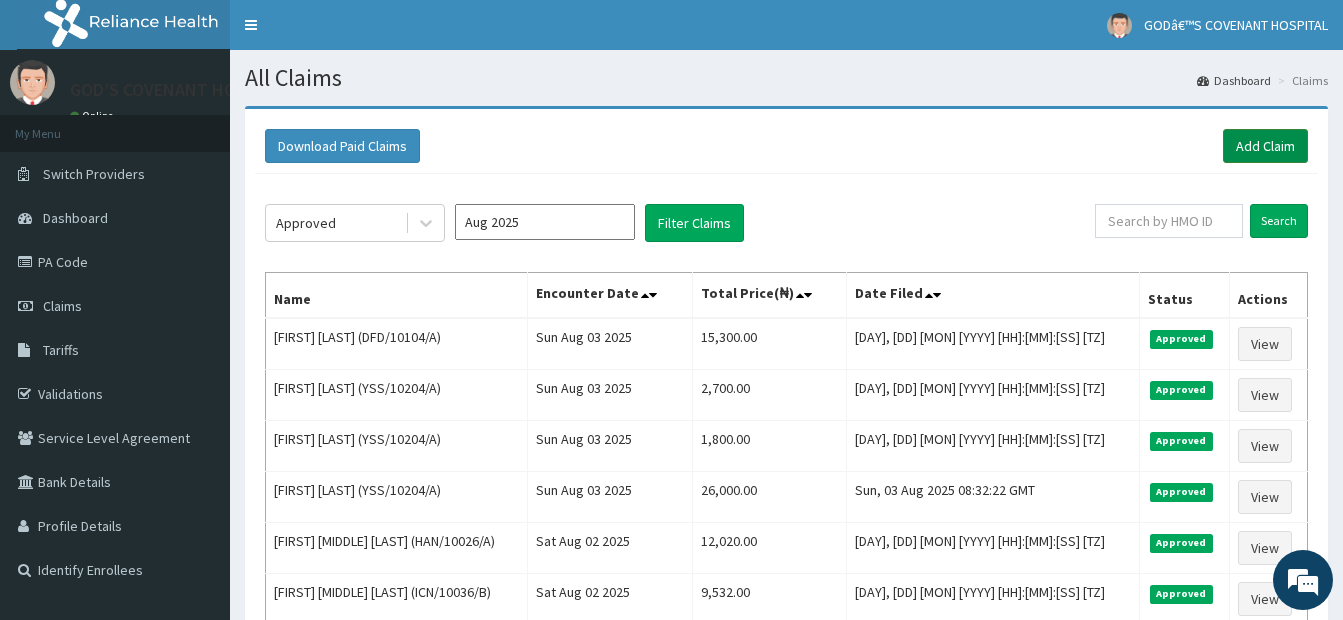 click on "Add Claim" at bounding box center (1265, 146) 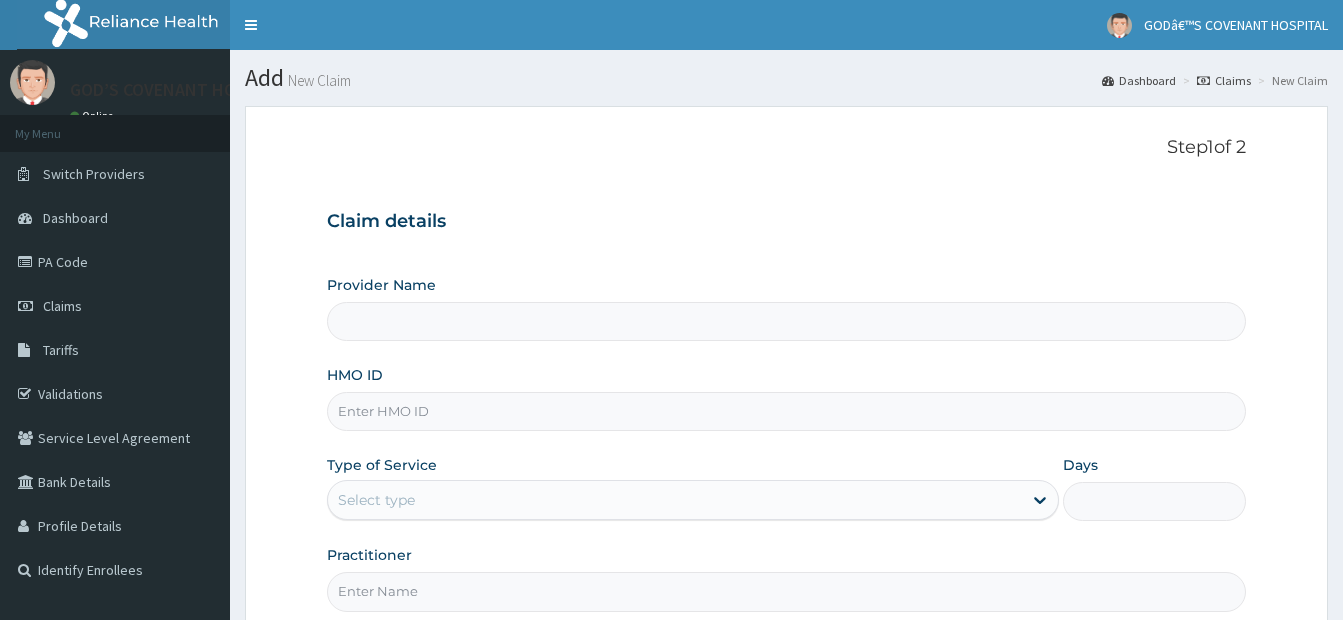 scroll, scrollTop: 0, scrollLeft: 0, axis: both 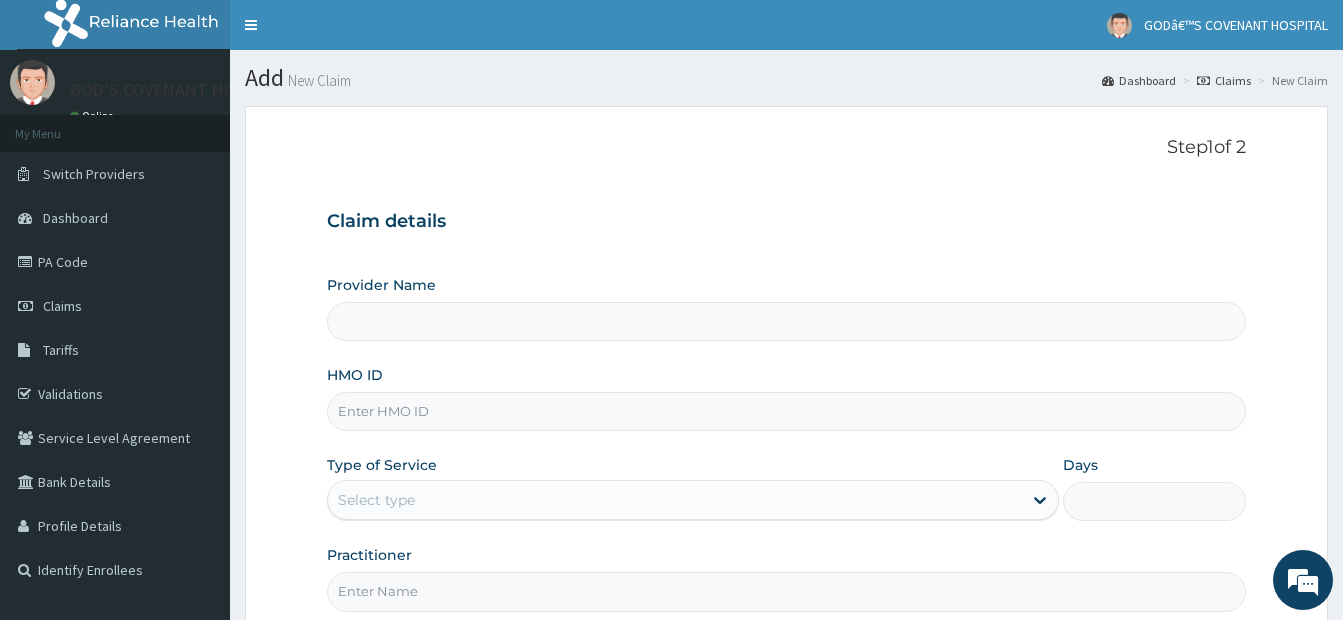 type on "GOD’S COVENANT HOSPITAL" 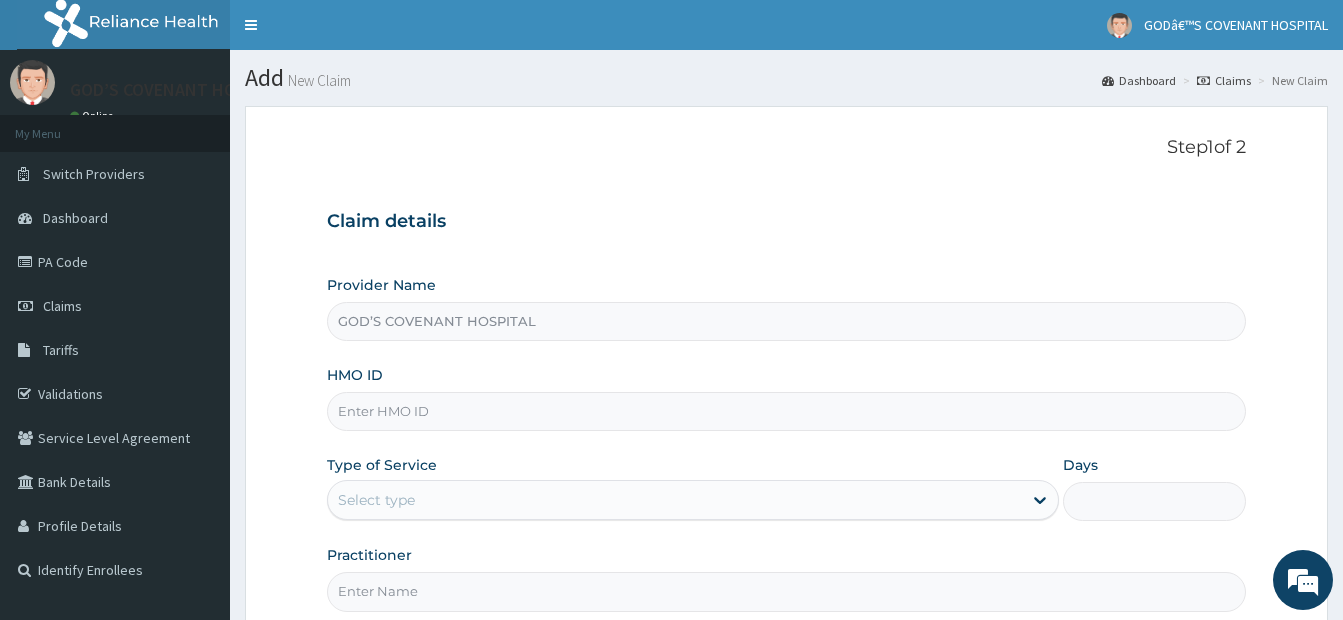 click on "HMO ID" at bounding box center [786, 411] 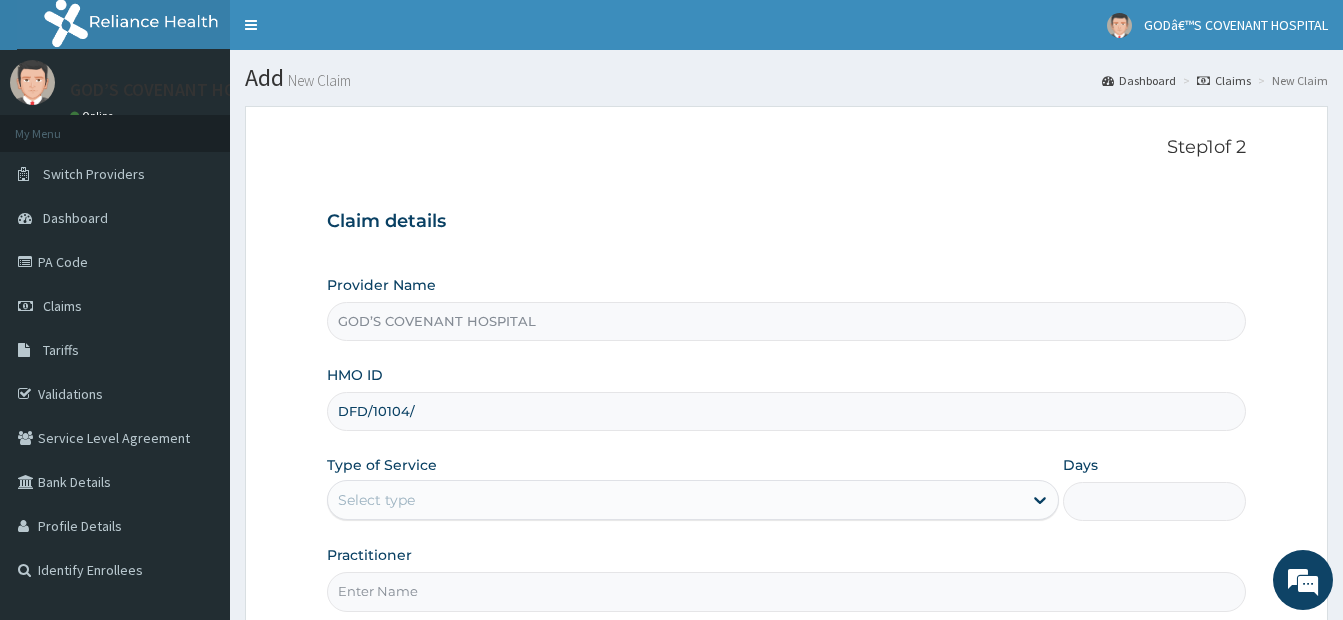 scroll, scrollTop: 0, scrollLeft: 0, axis: both 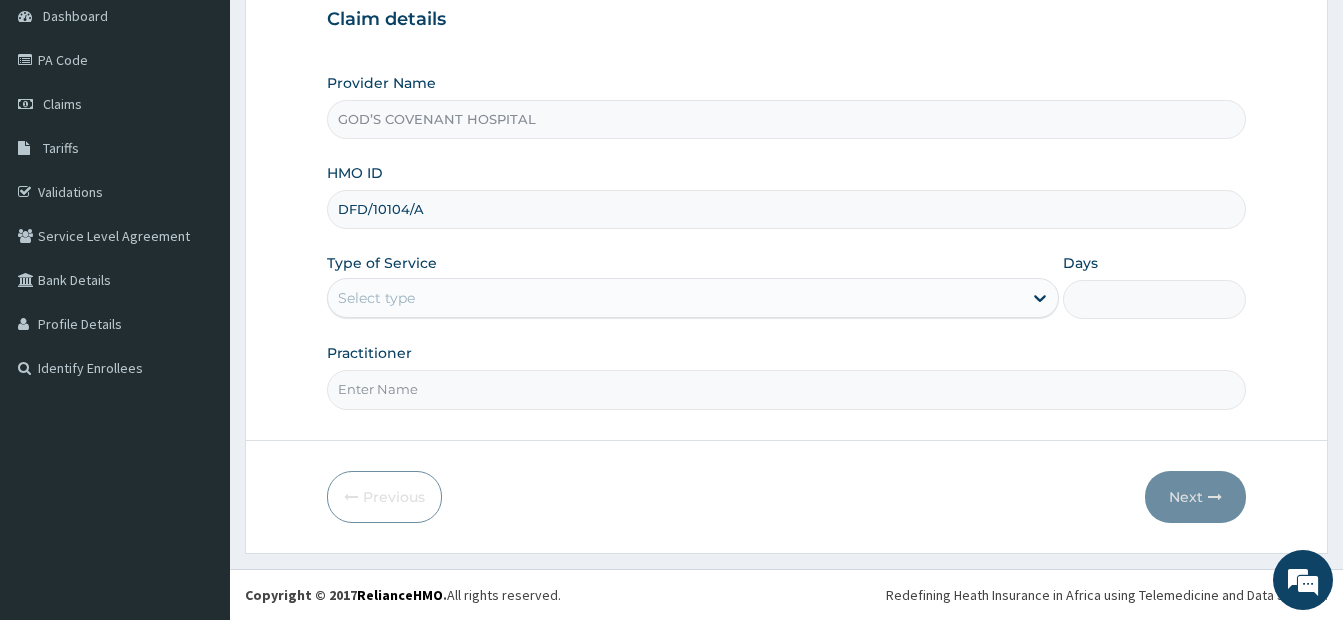 type on "DFD/10104/A" 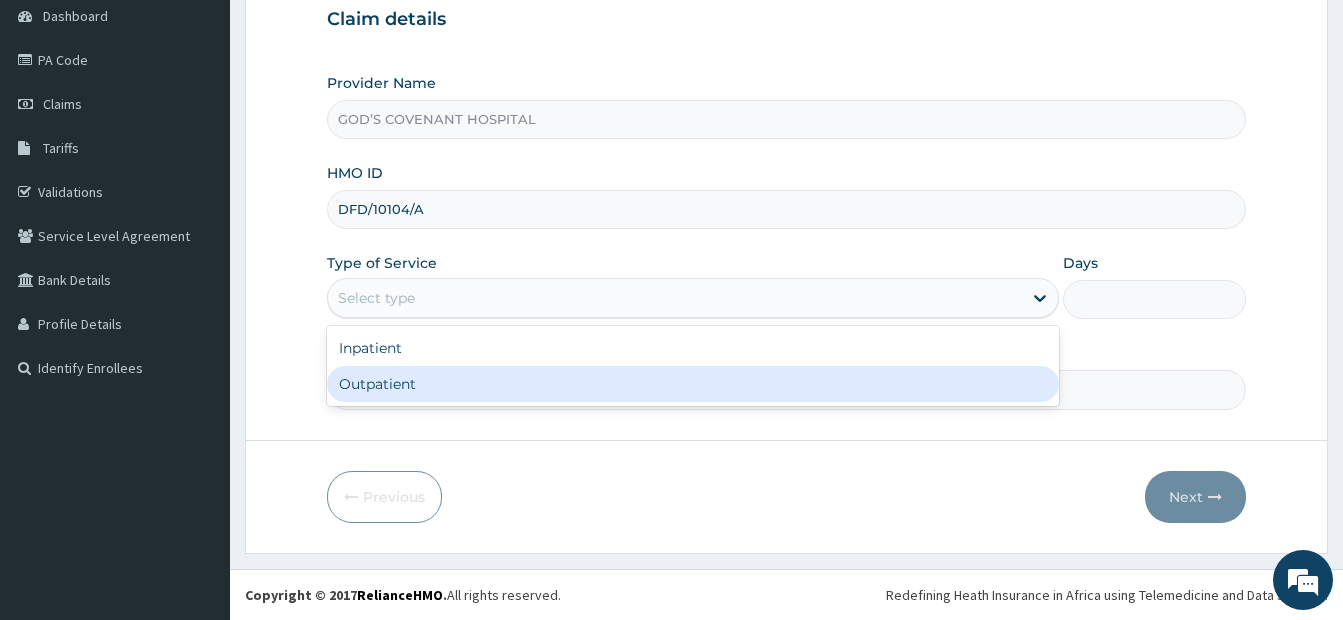 click on "Outpatient" at bounding box center (693, 384) 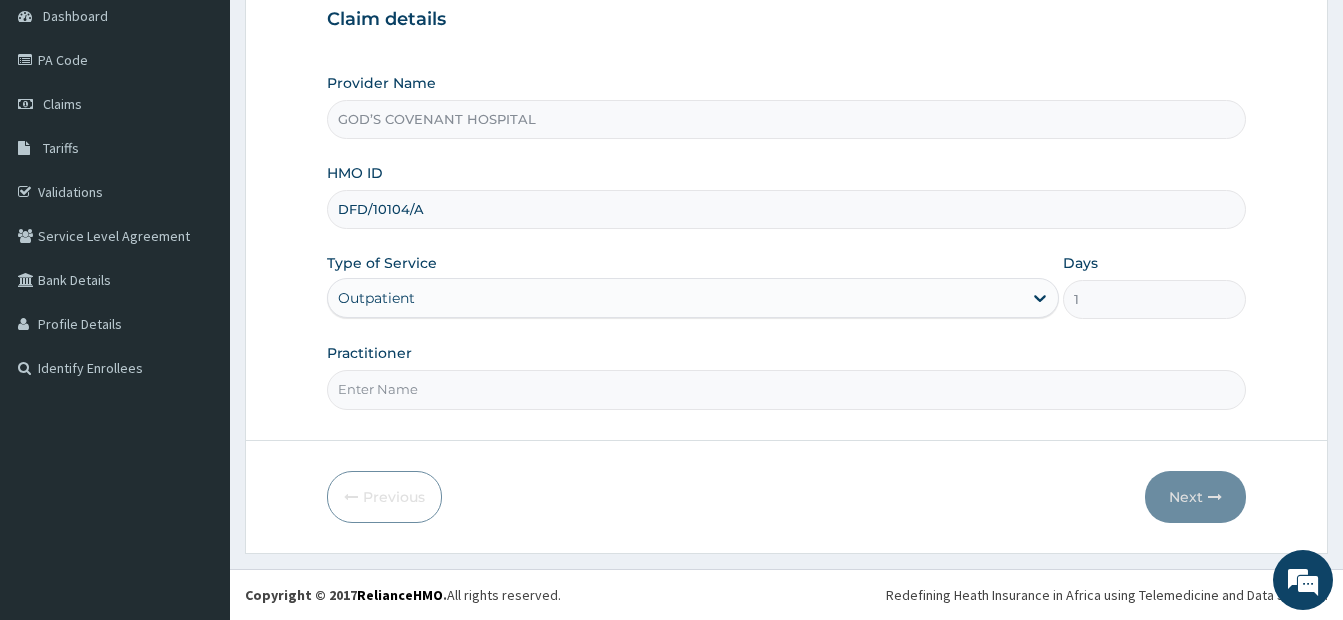 click on "Practitioner" at bounding box center [786, 389] 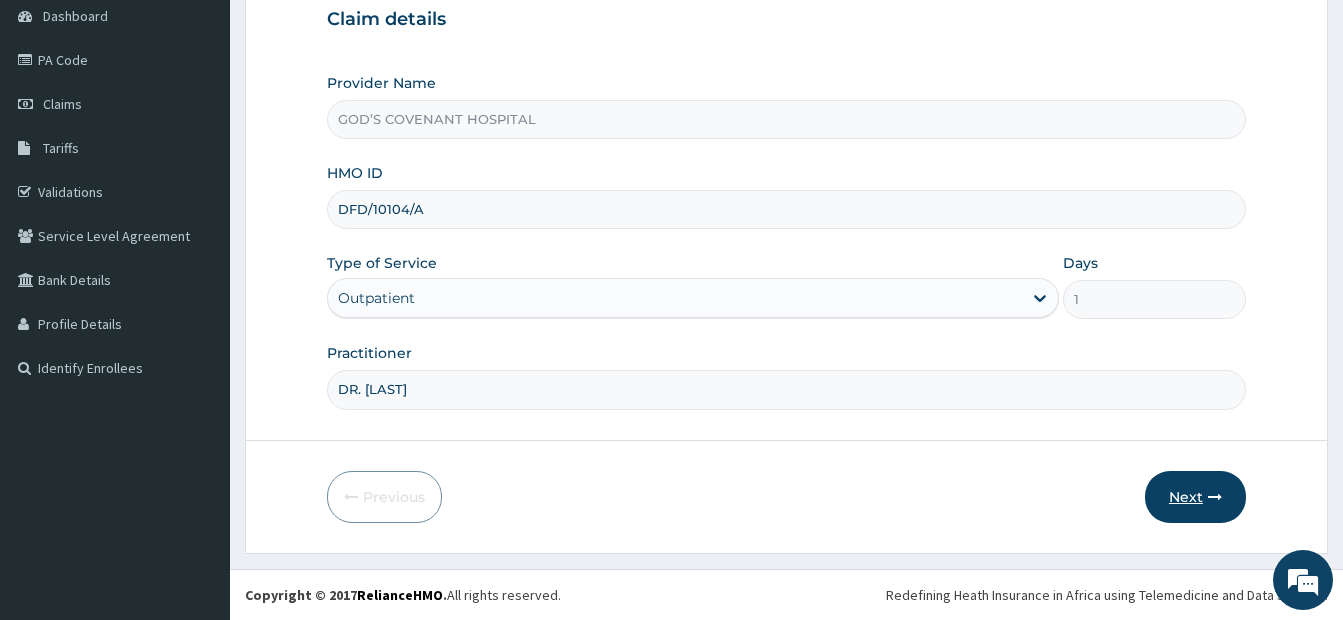 click on "Next" at bounding box center (1195, 497) 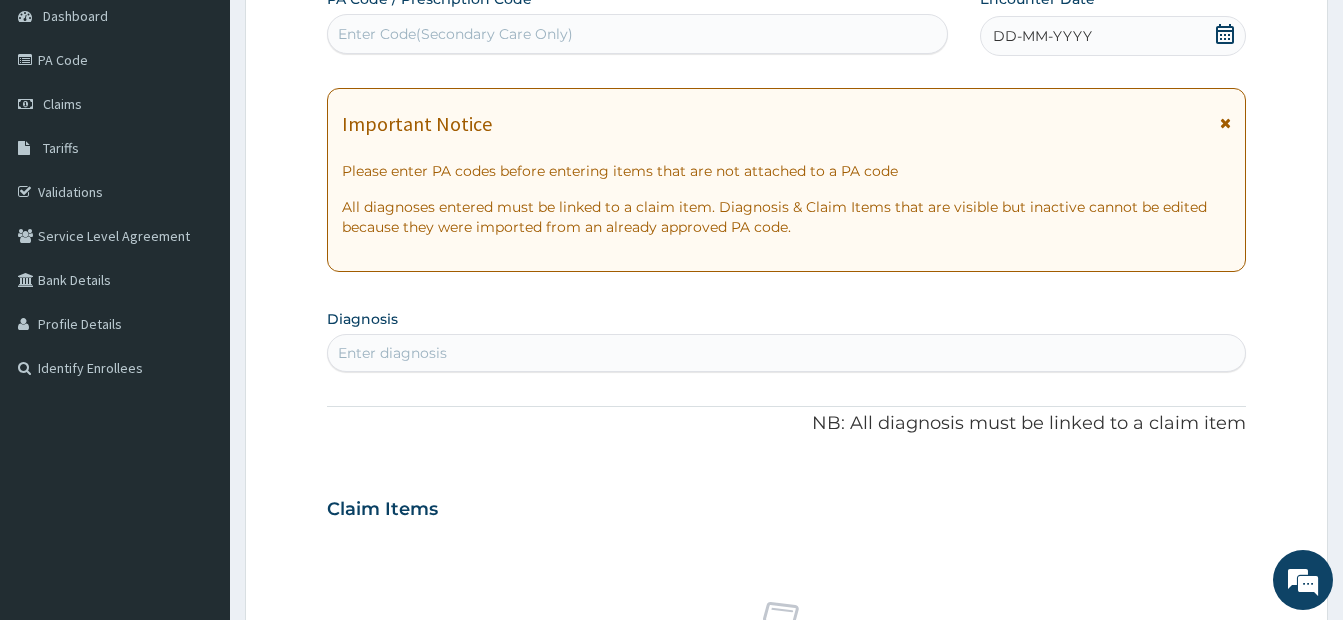 click on "DD-MM-YYYY" at bounding box center (1113, 36) 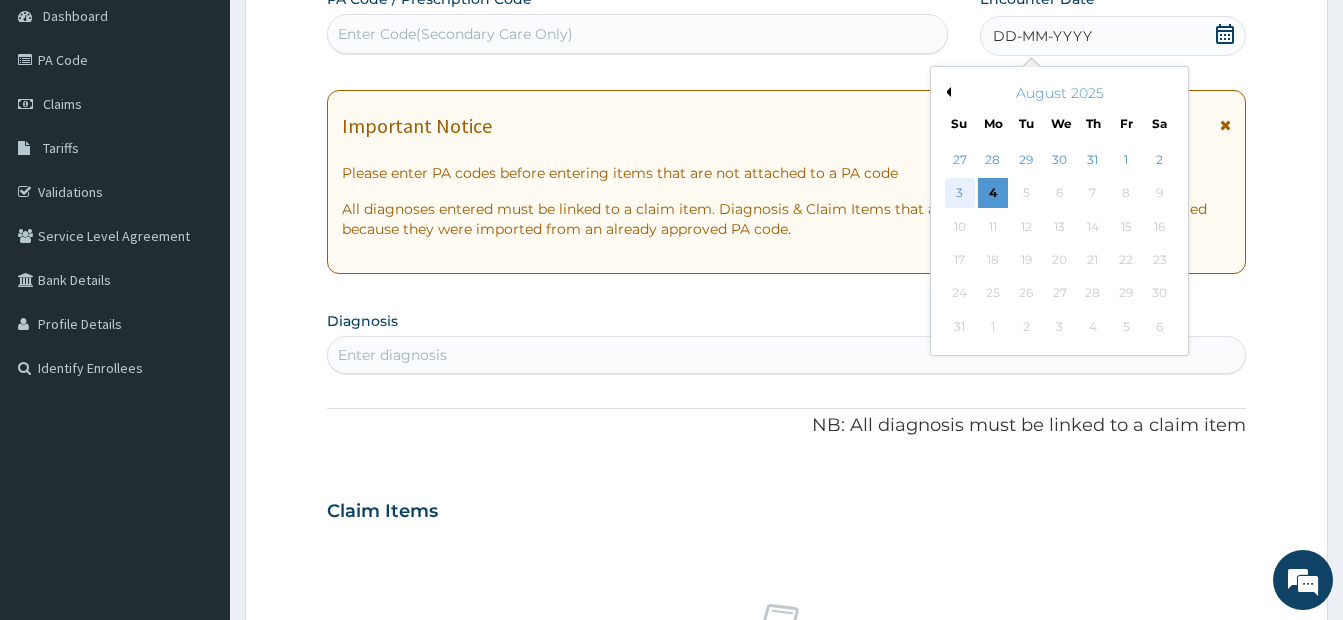 click on "3" at bounding box center (960, 194) 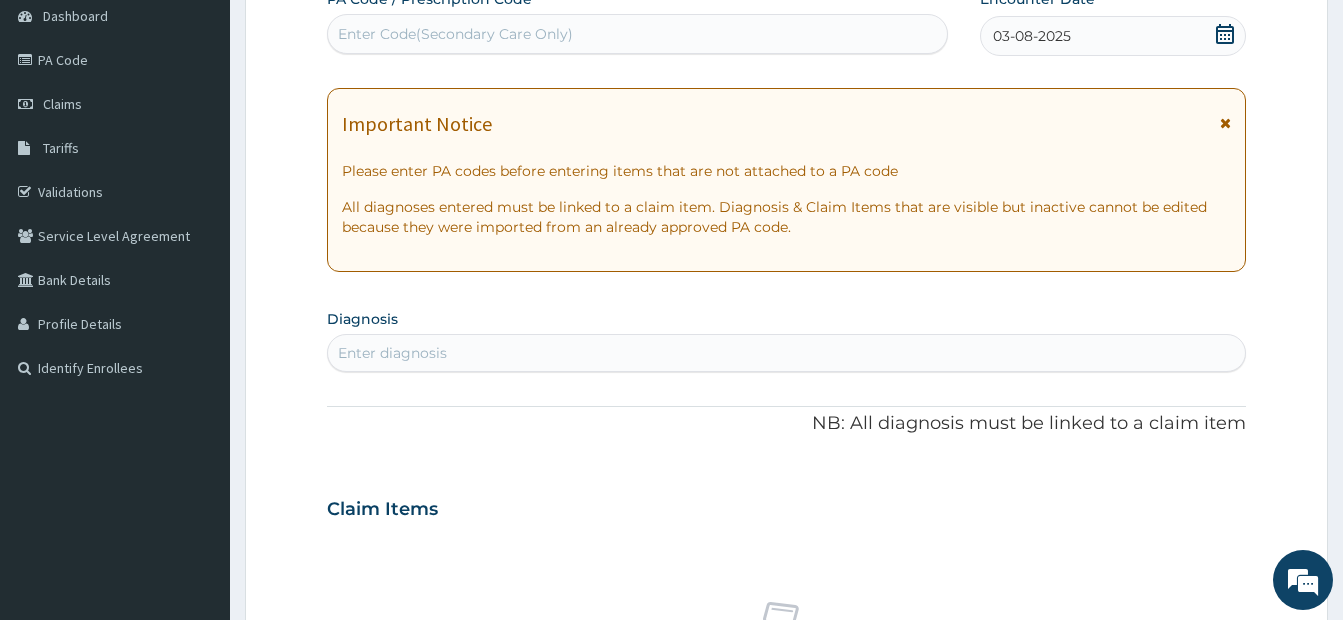 click on "Enter diagnosis" at bounding box center [786, 353] 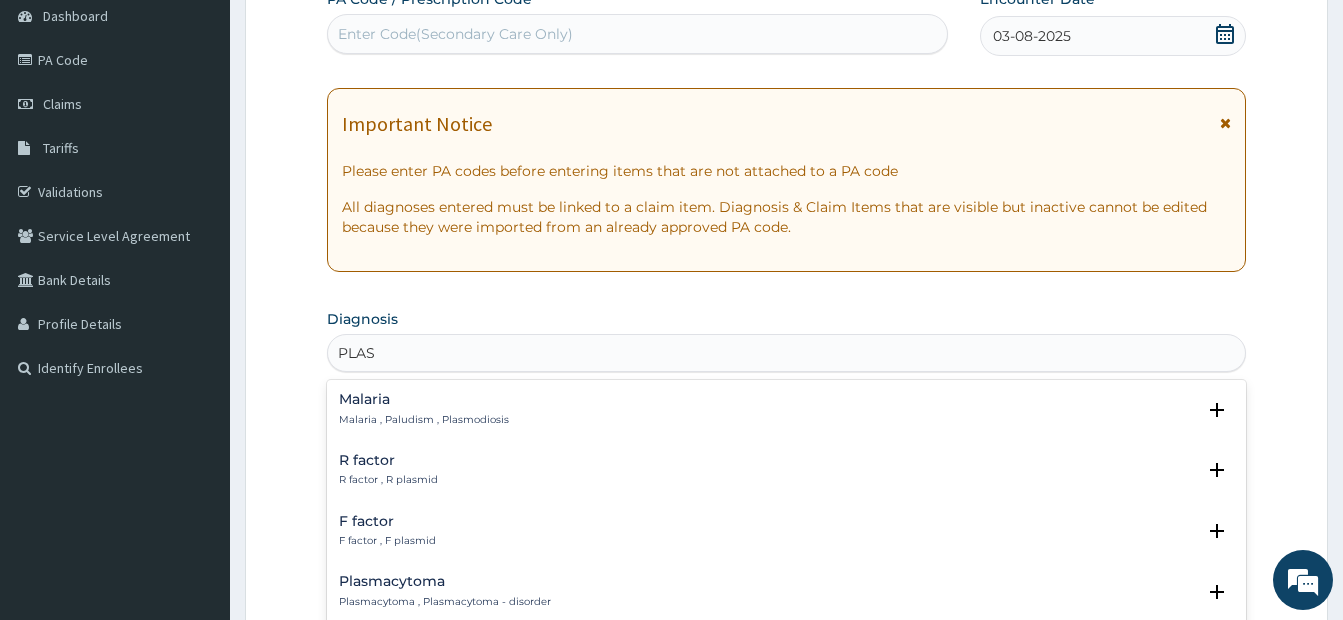 type on "PLASM" 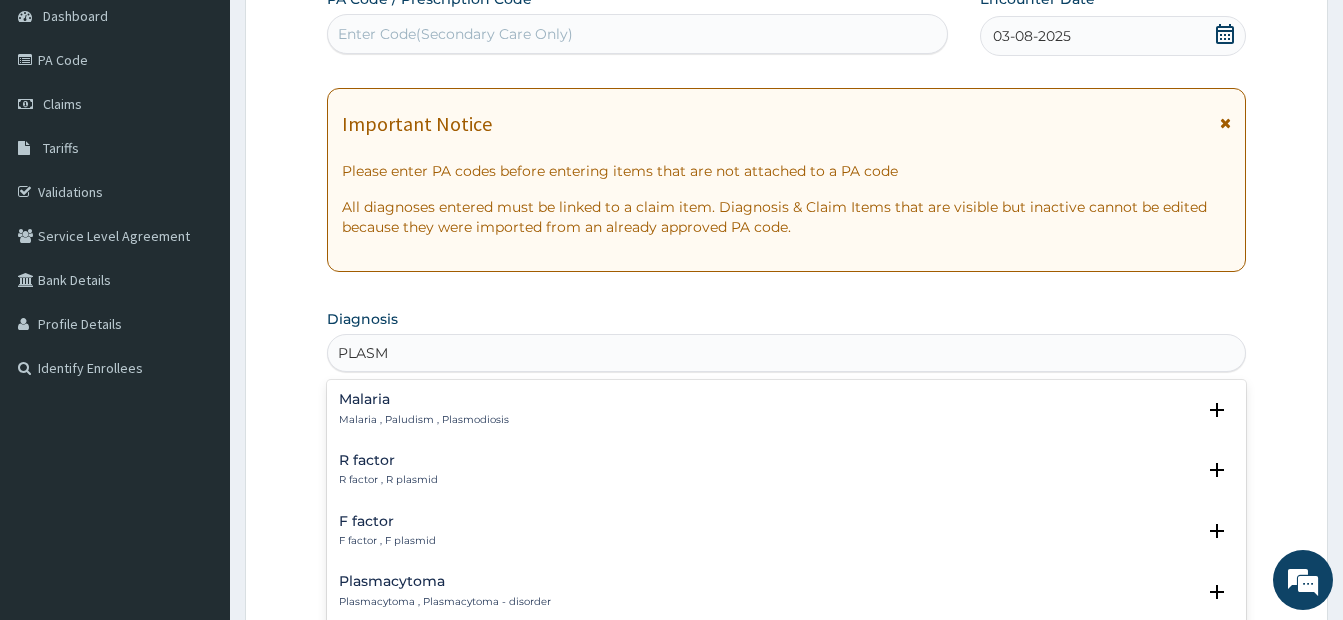 click on "Malaria Malaria , Paludism , Plasmodiosis" at bounding box center (424, 409) 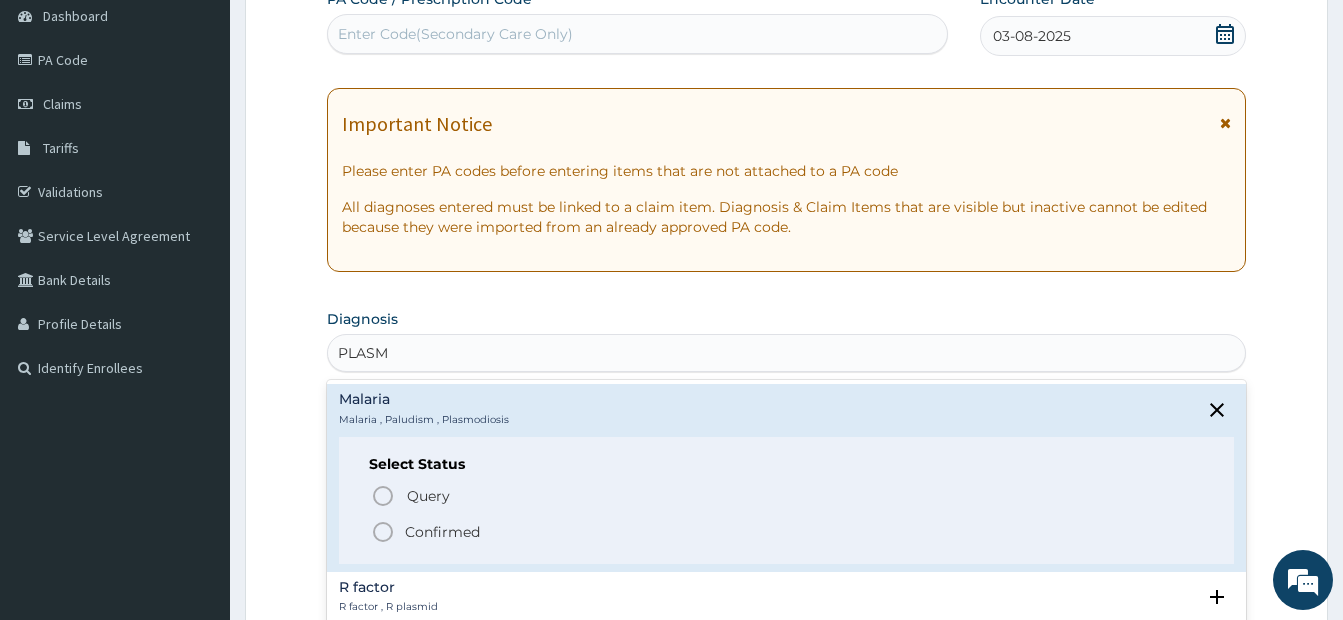 click 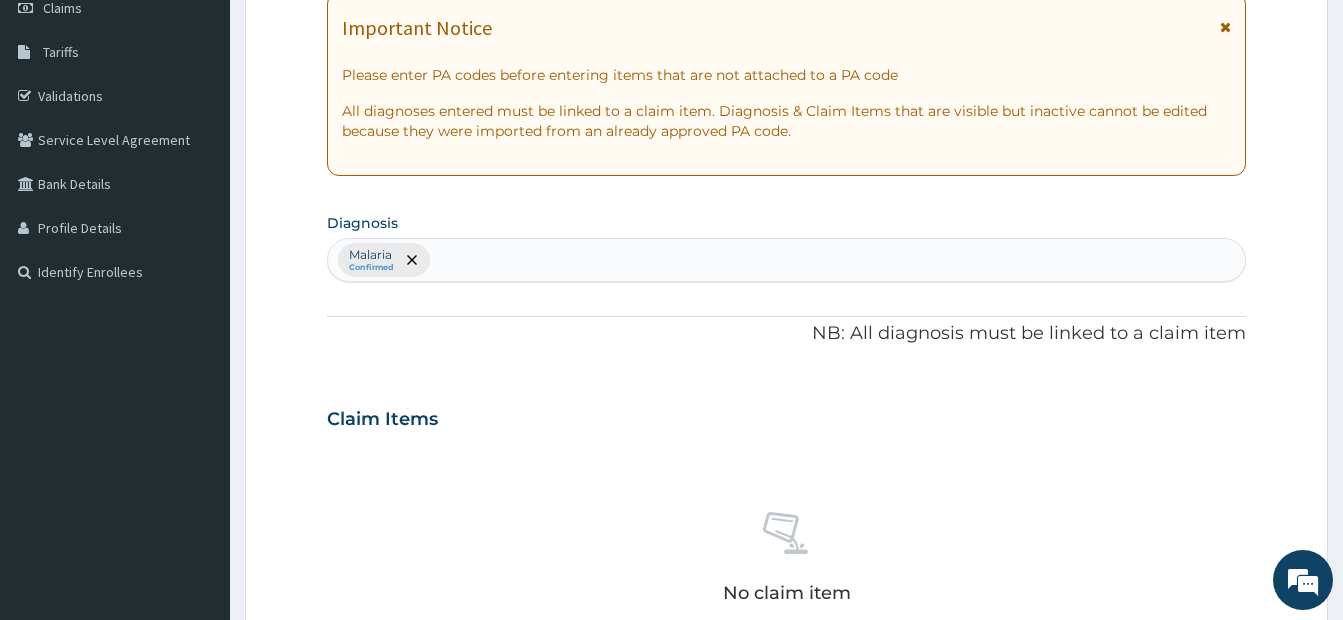scroll, scrollTop: 602, scrollLeft: 0, axis: vertical 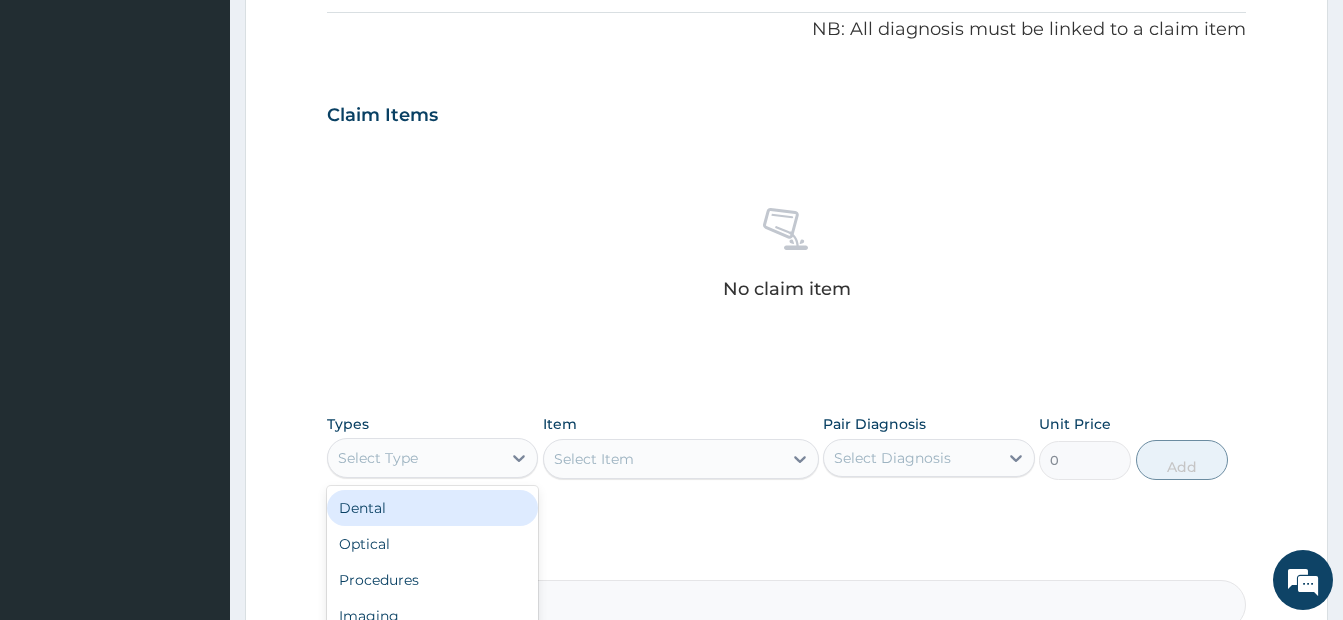 click on "Select Type" at bounding box center (414, 458) 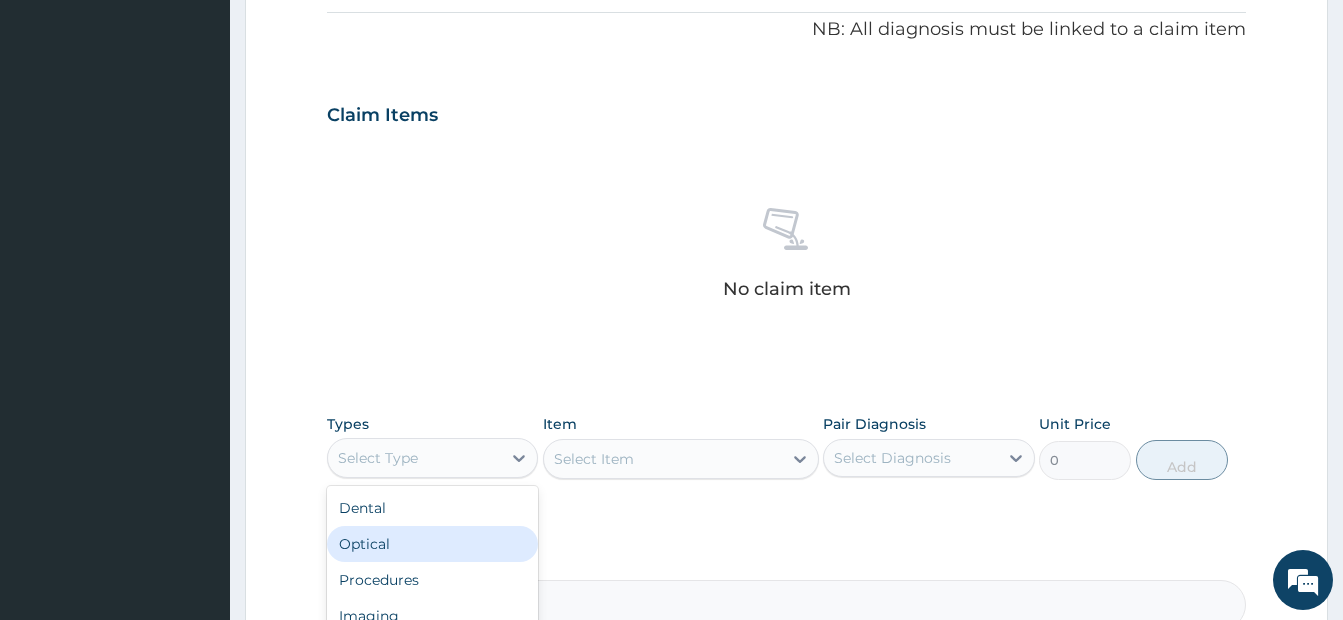 scroll, scrollTop: 68, scrollLeft: 0, axis: vertical 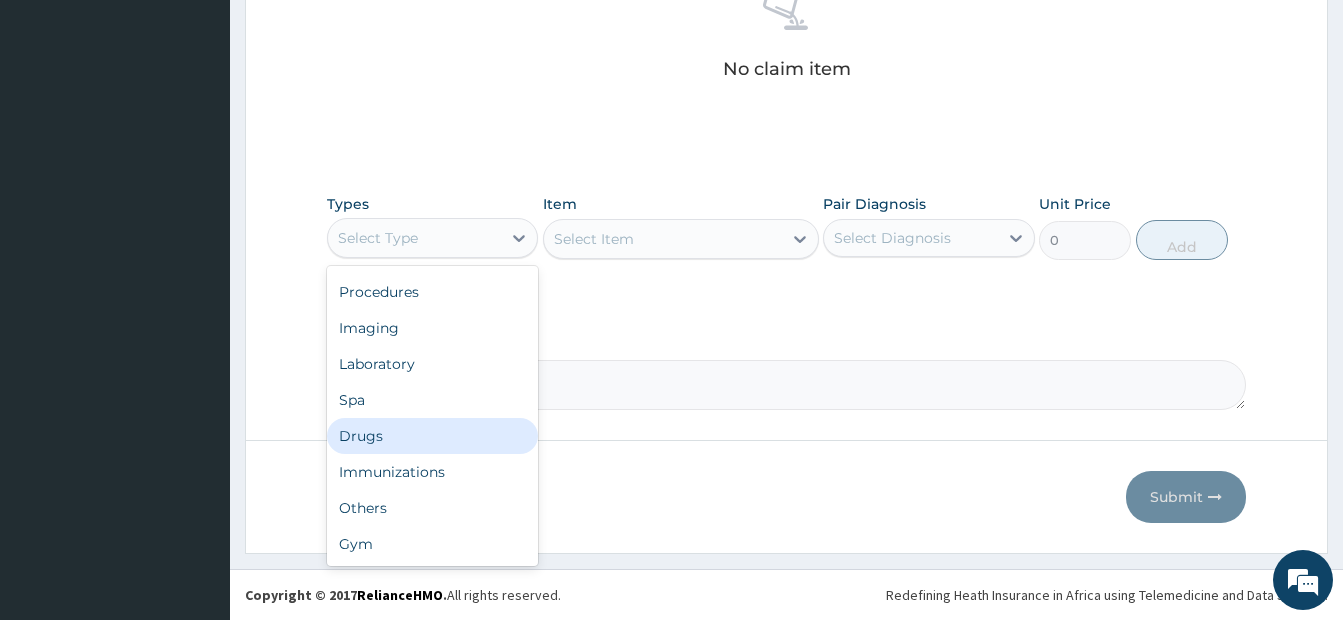 click on "Drugs" at bounding box center (432, 436) 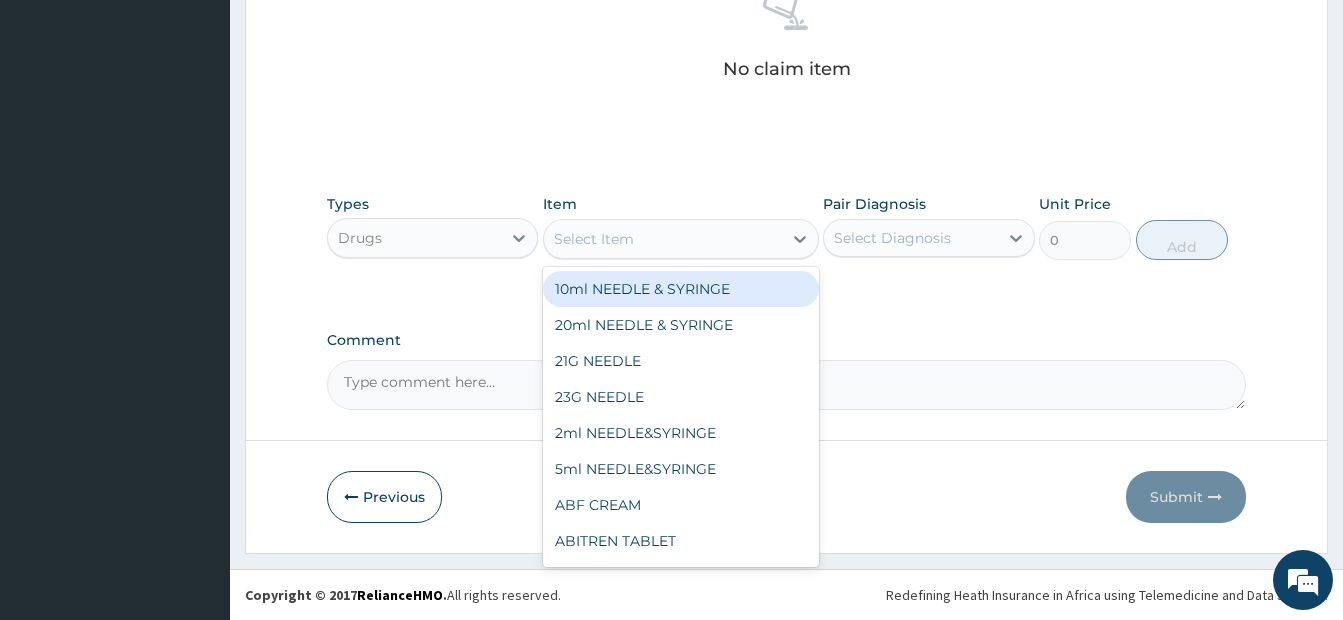 click on "Select Item" at bounding box center (594, 239) 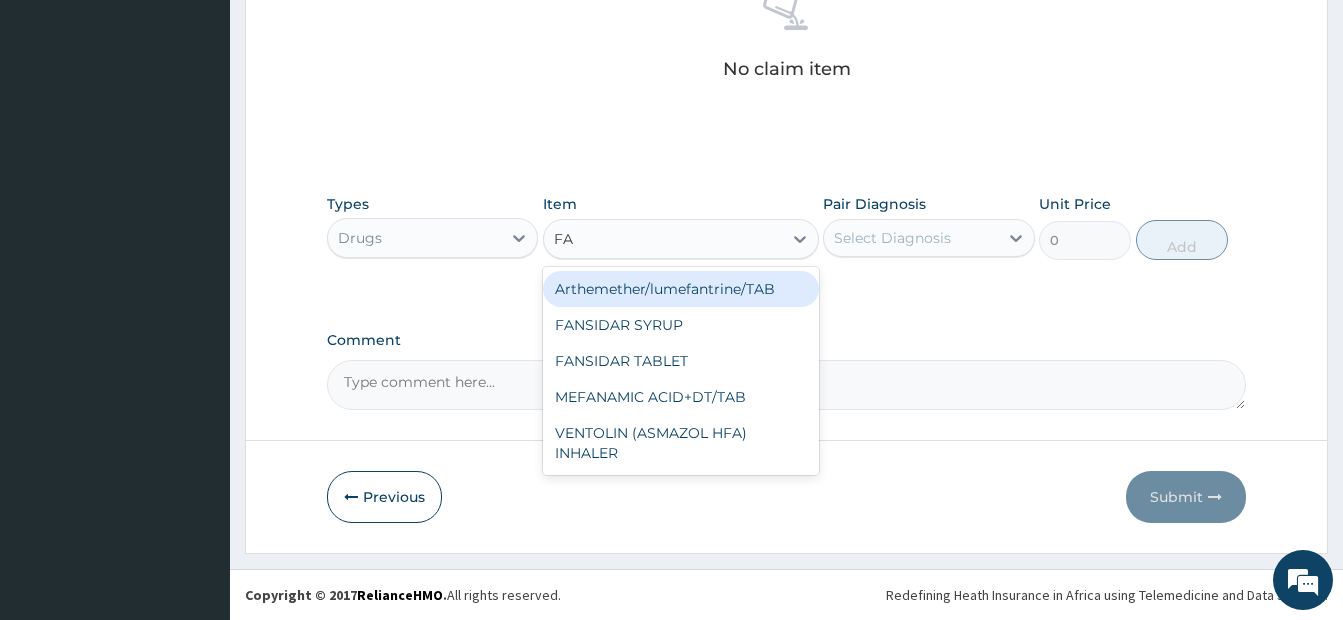 type on "FAN" 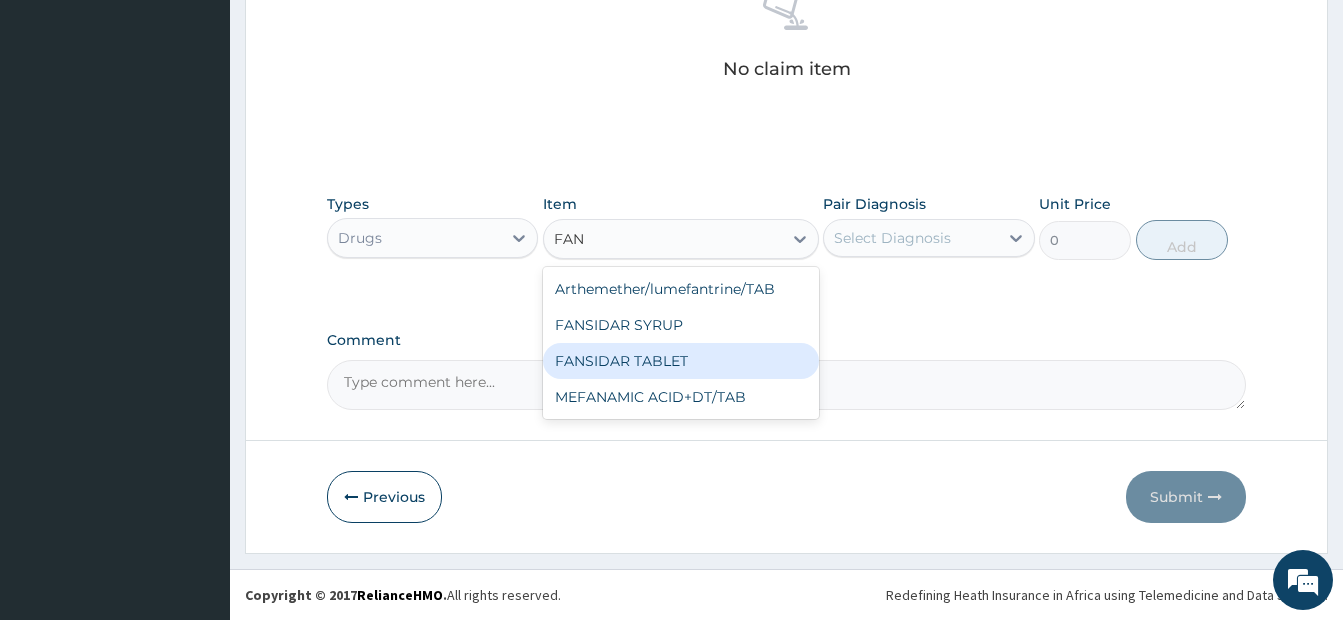 click on "FANSIDAR TABLET" at bounding box center (681, 361) 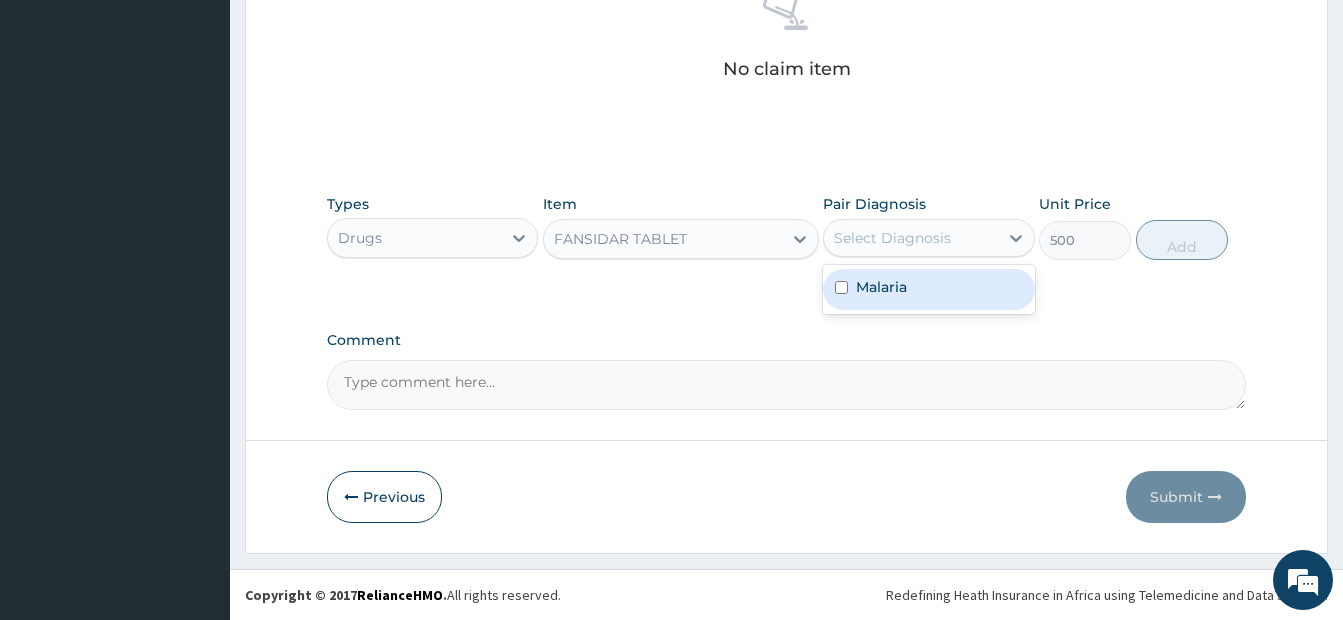 click on "Select Diagnosis" at bounding box center [892, 238] 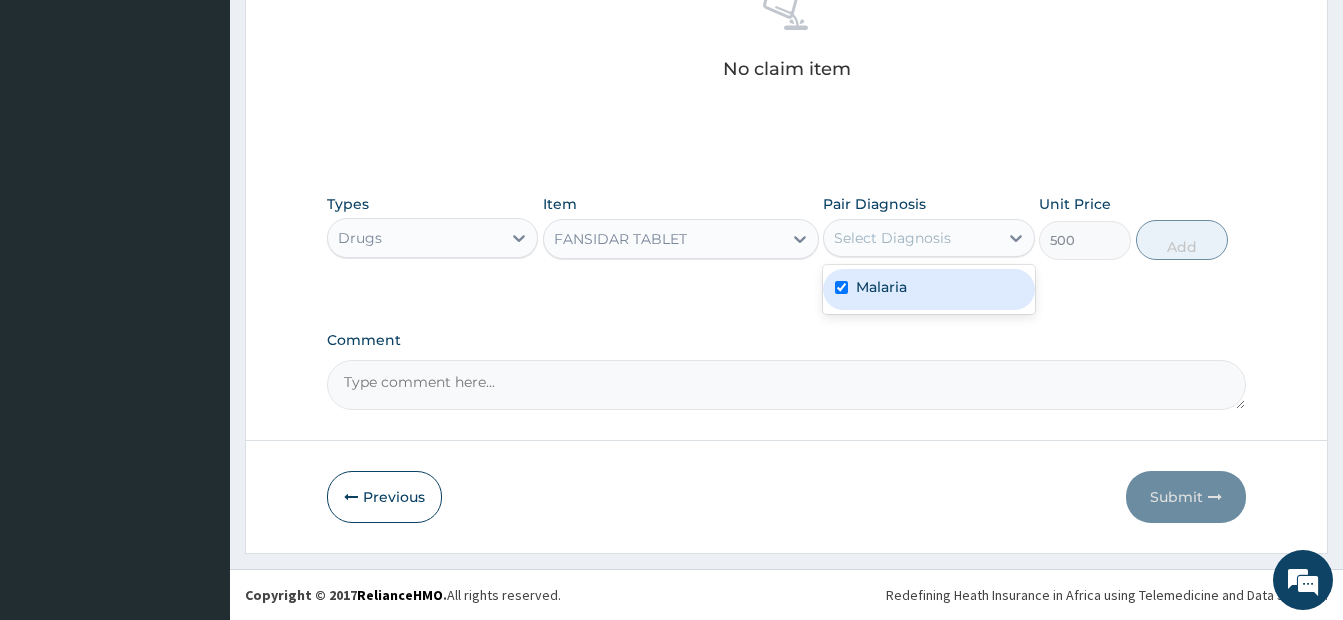checkbox on "true" 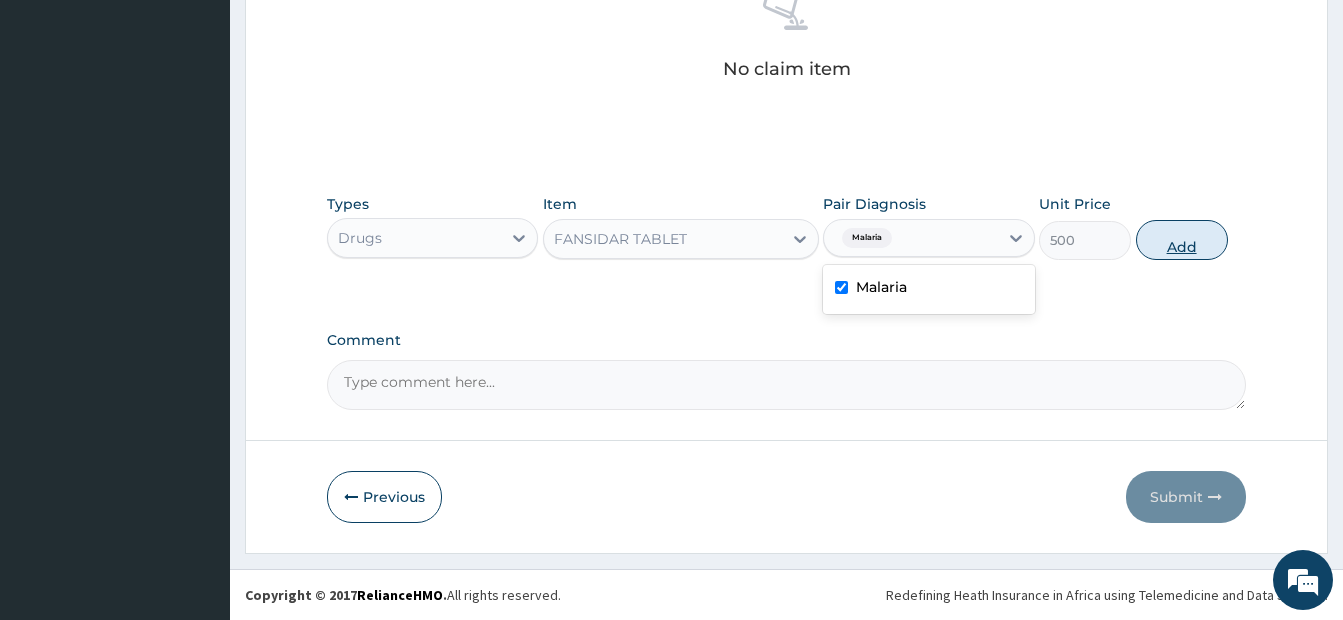 click on "Add" at bounding box center (1182, 240) 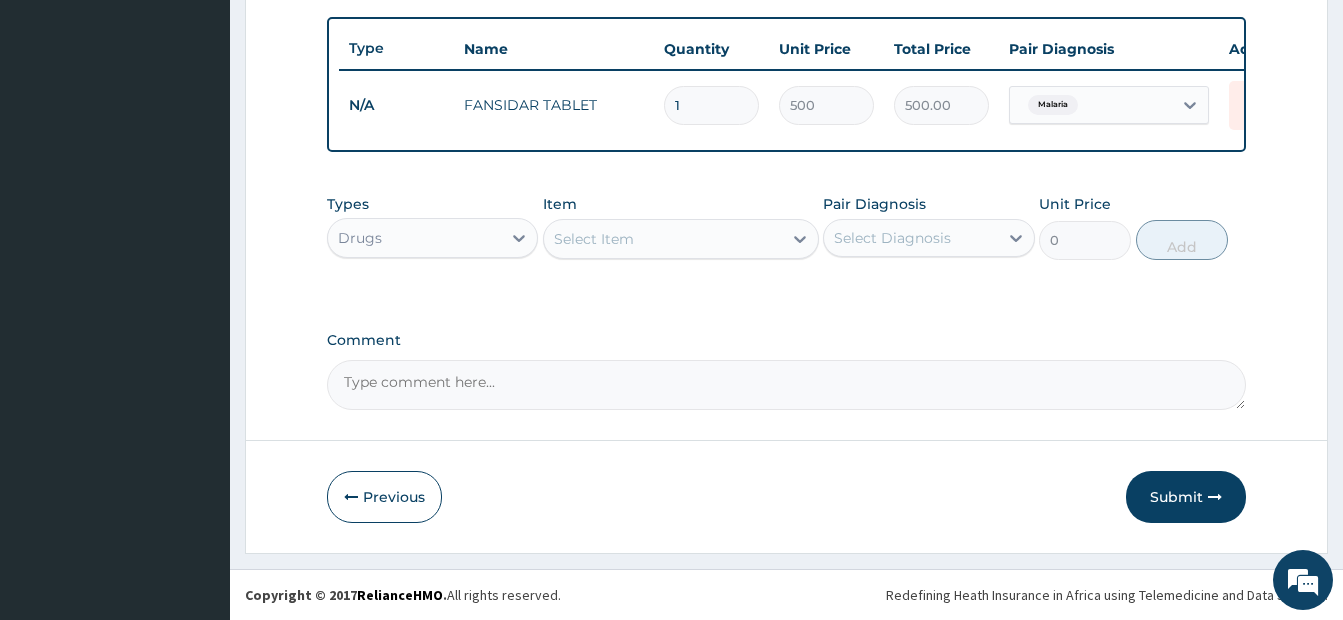 scroll, scrollTop: 742, scrollLeft: 0, axis: vertical 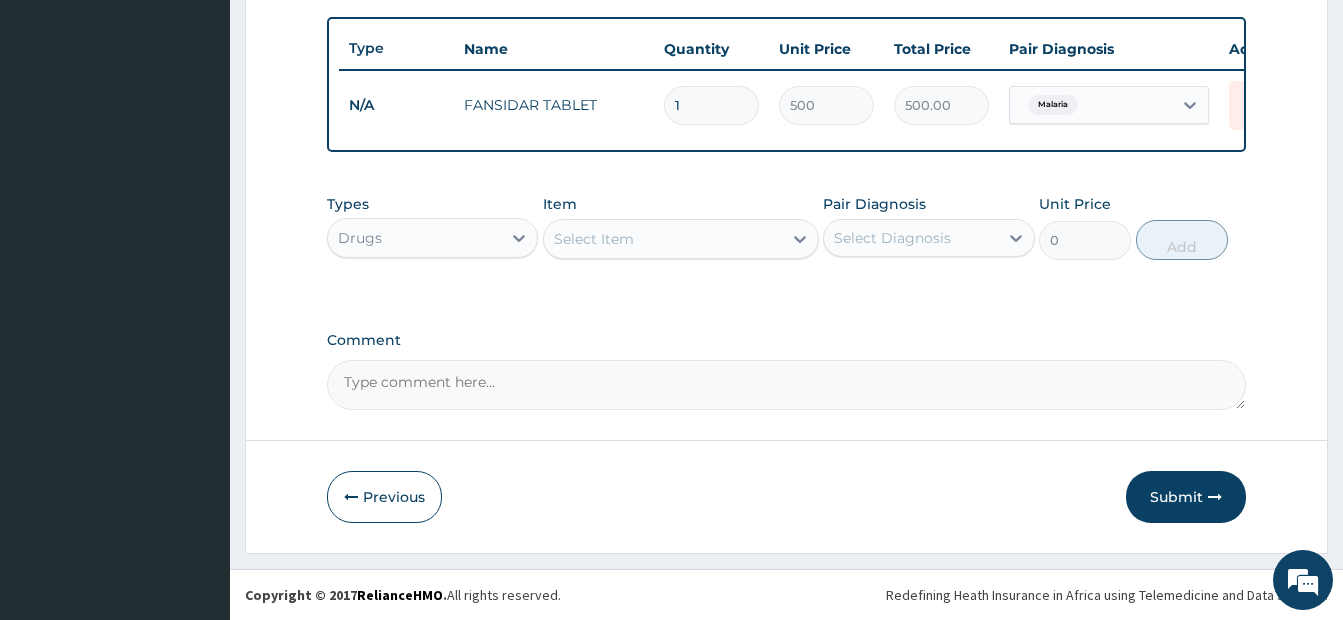 type on "0.00" 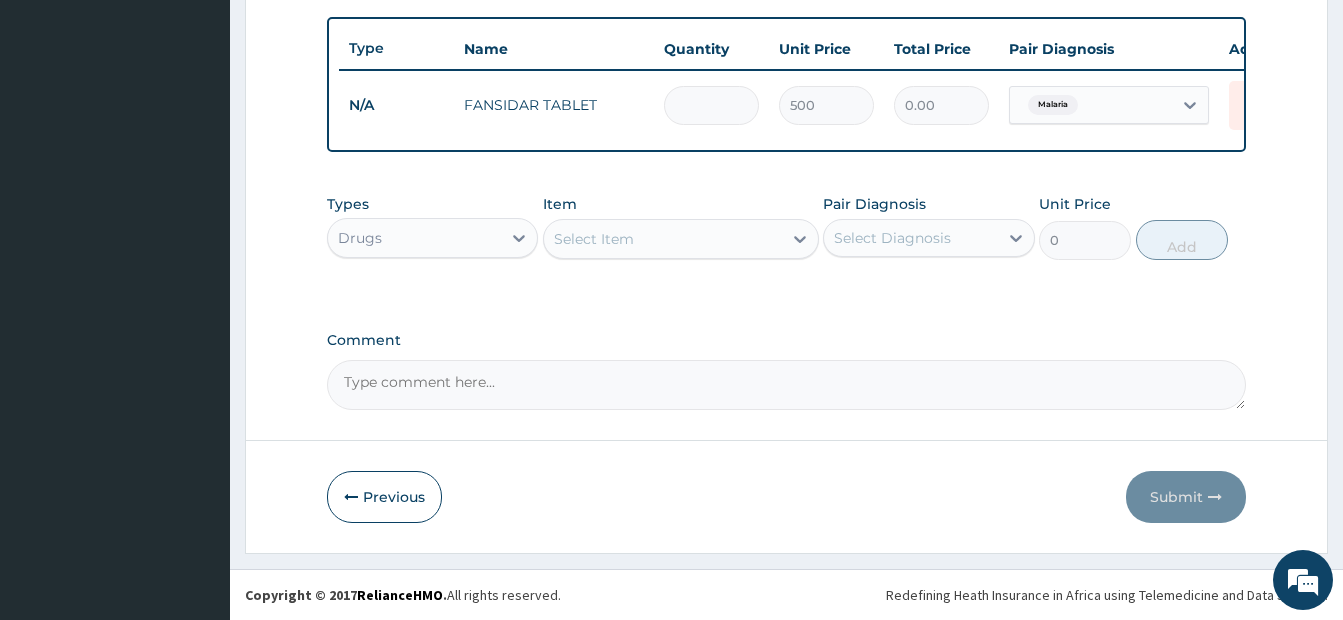 type on "3" 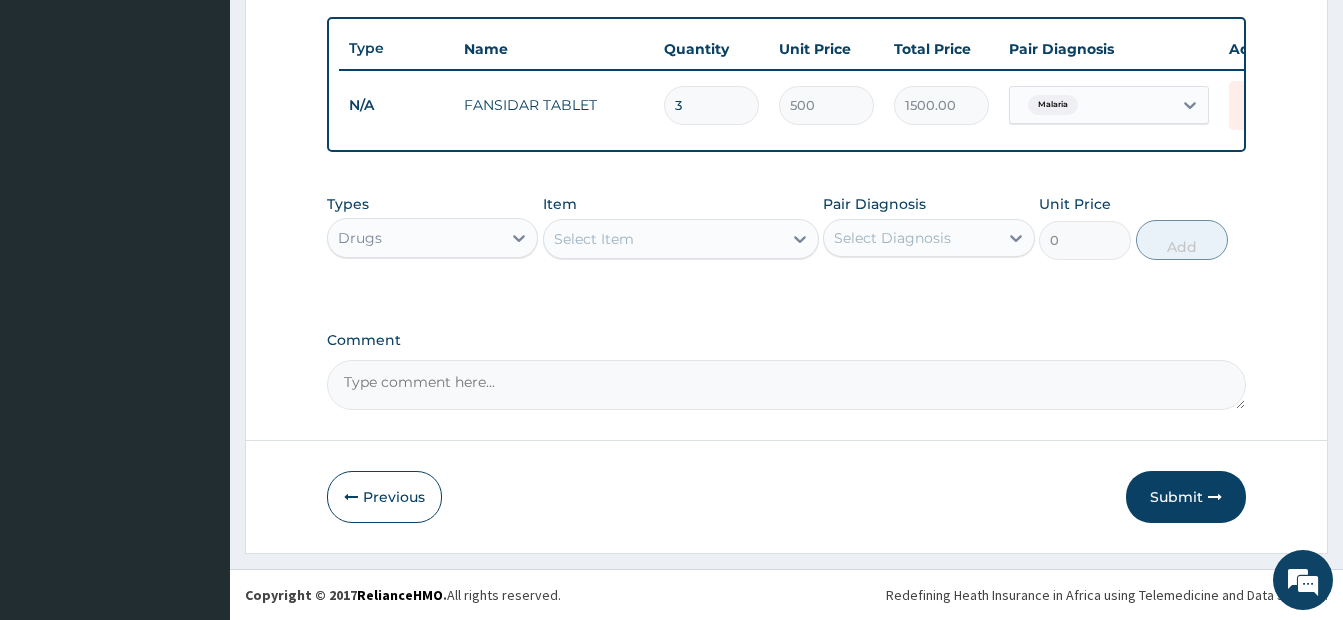 type on "3" 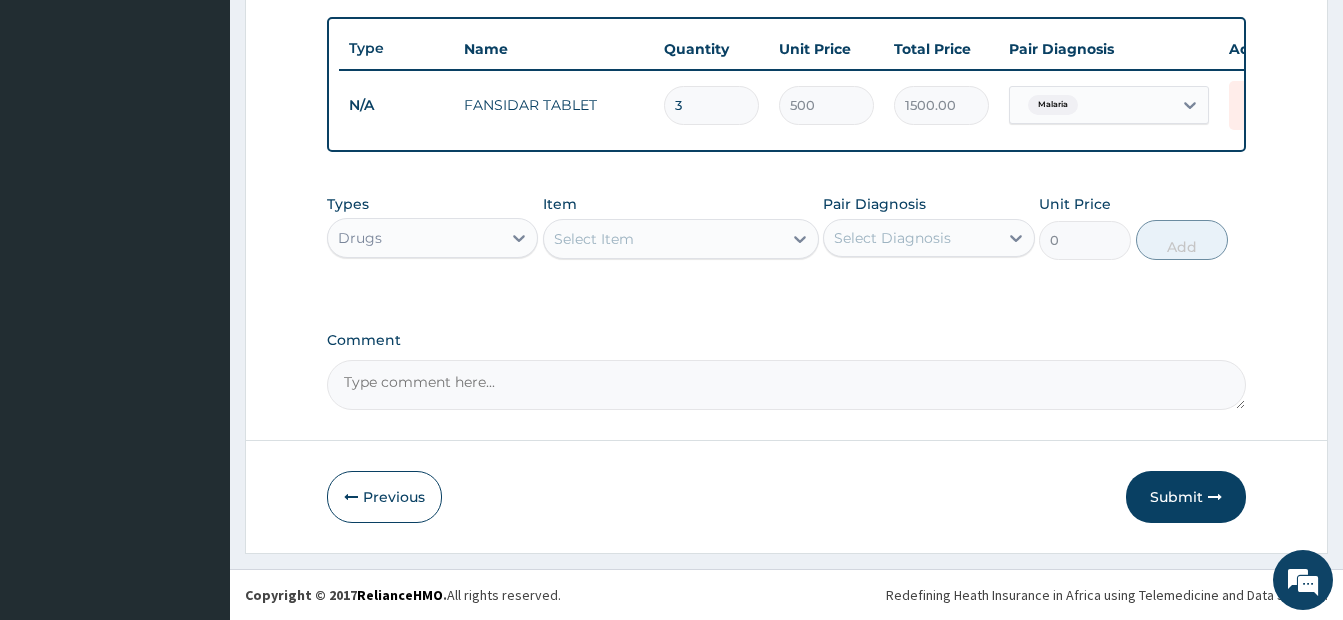 click on "Comment" at bounding box center (786, 340) 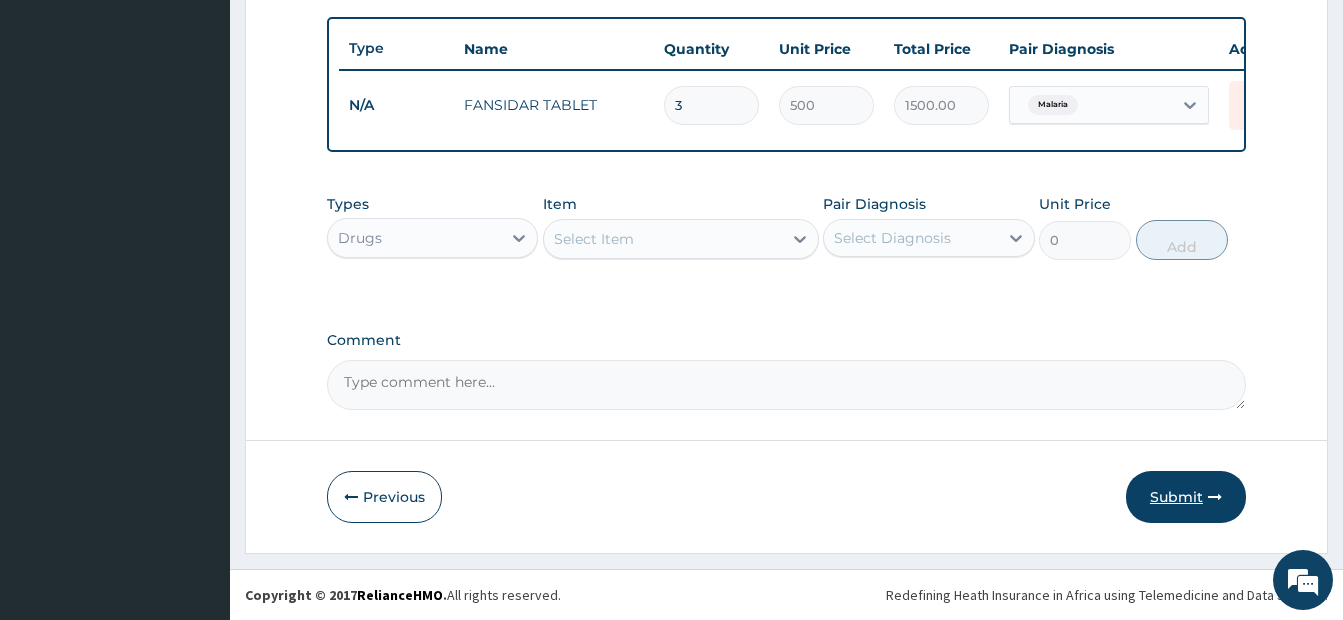 click on "Submit" at bounding box center (1186, 497) 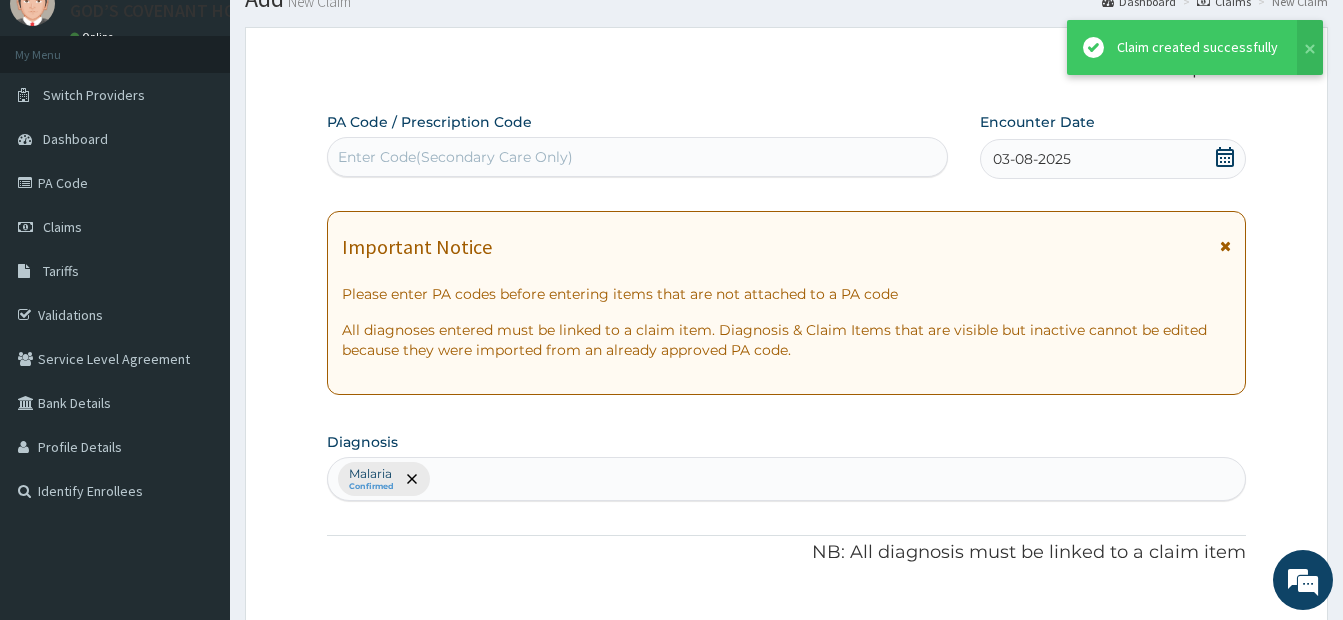 scroll, scrollTop: 742, scrollLeft: 0, axis: vertical 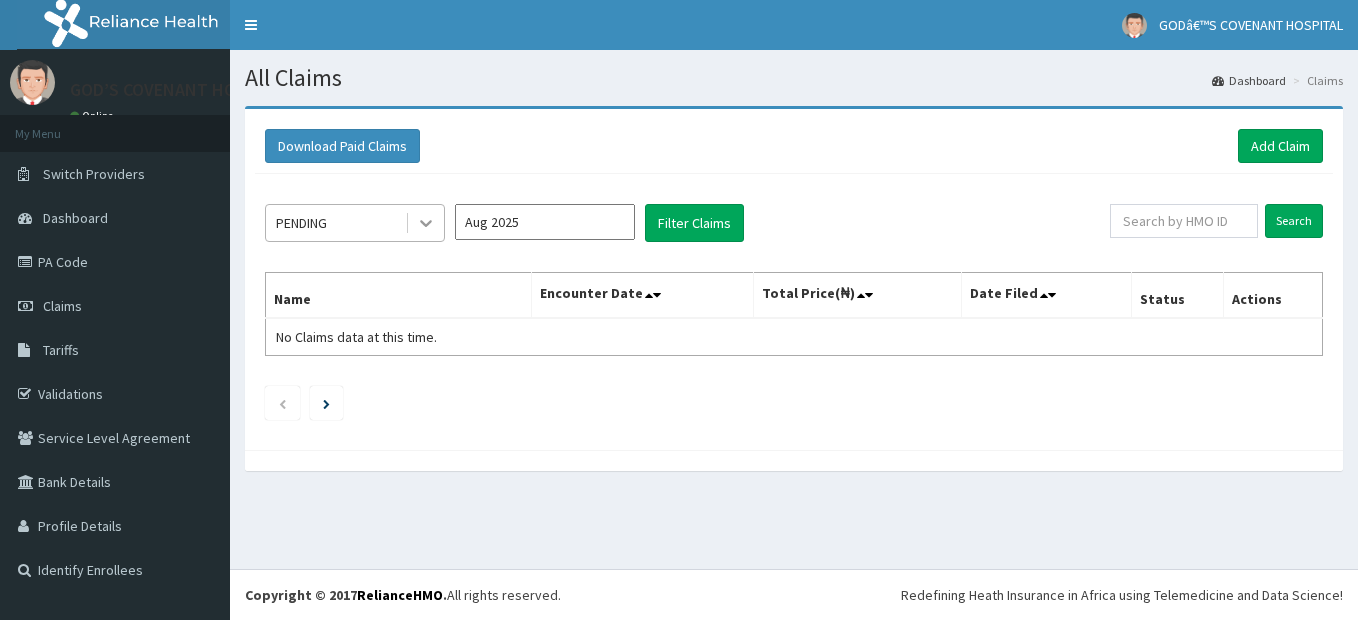 click 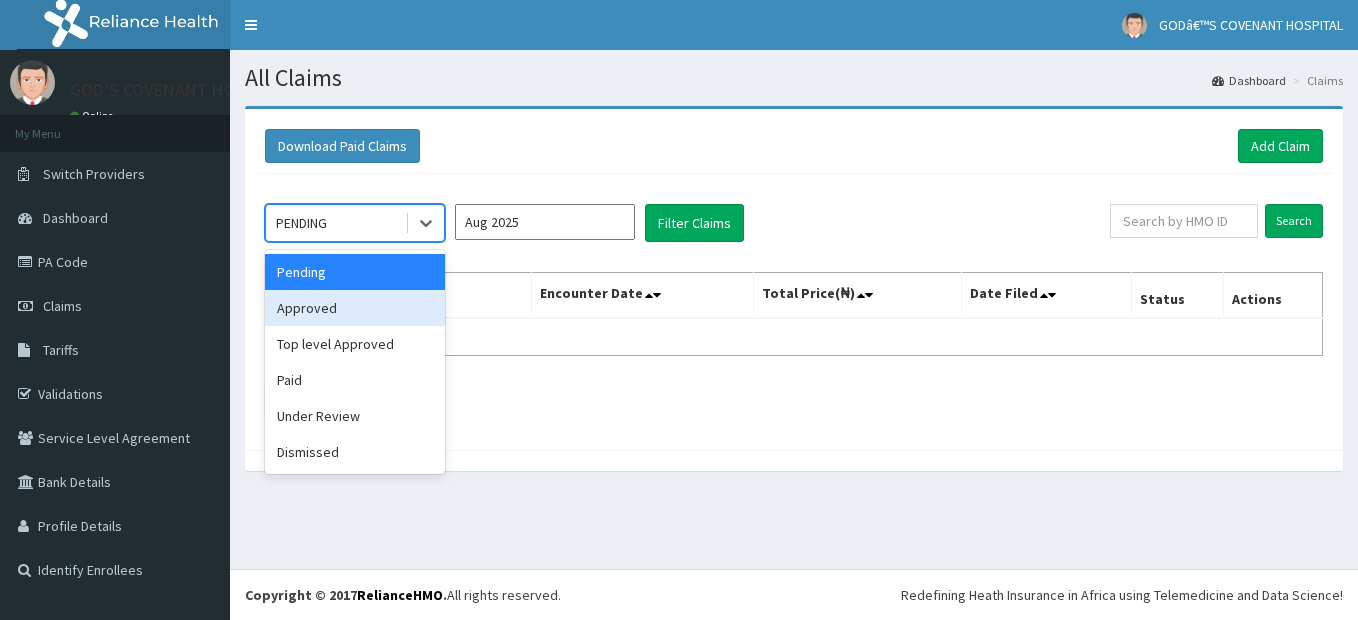 click on "Approved" at bounding box center [355, 308] 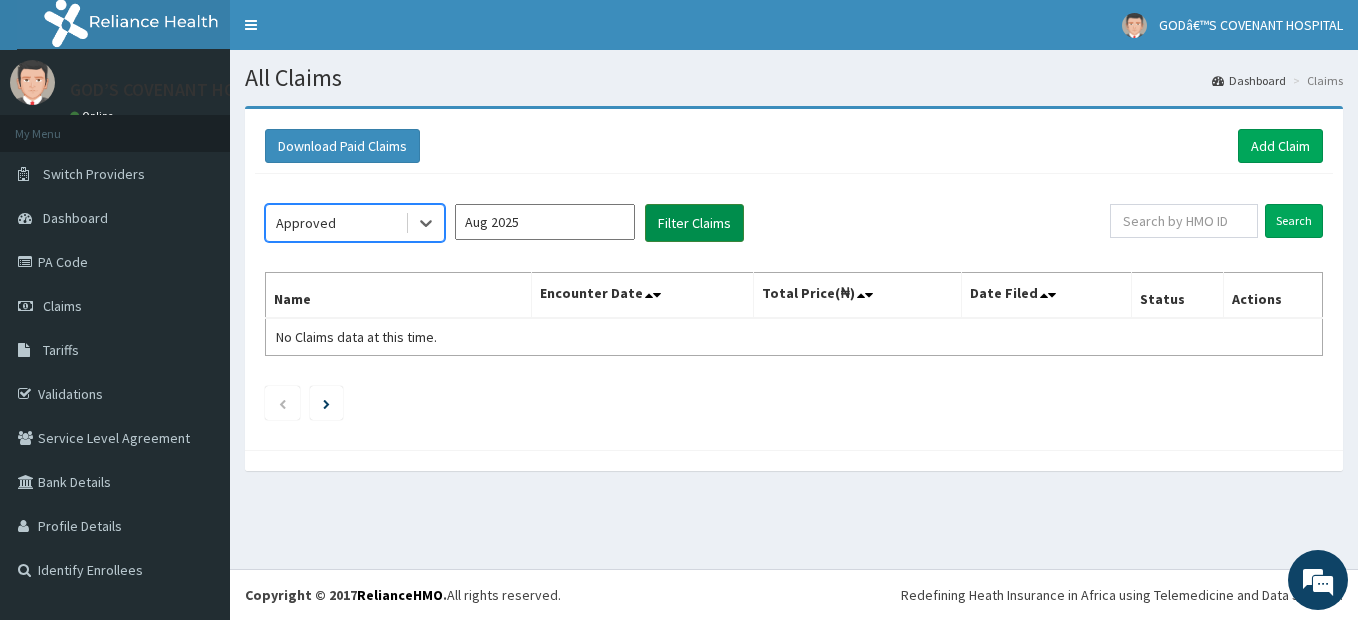 click on "Filter Claims" at bounding box center [694, 223] 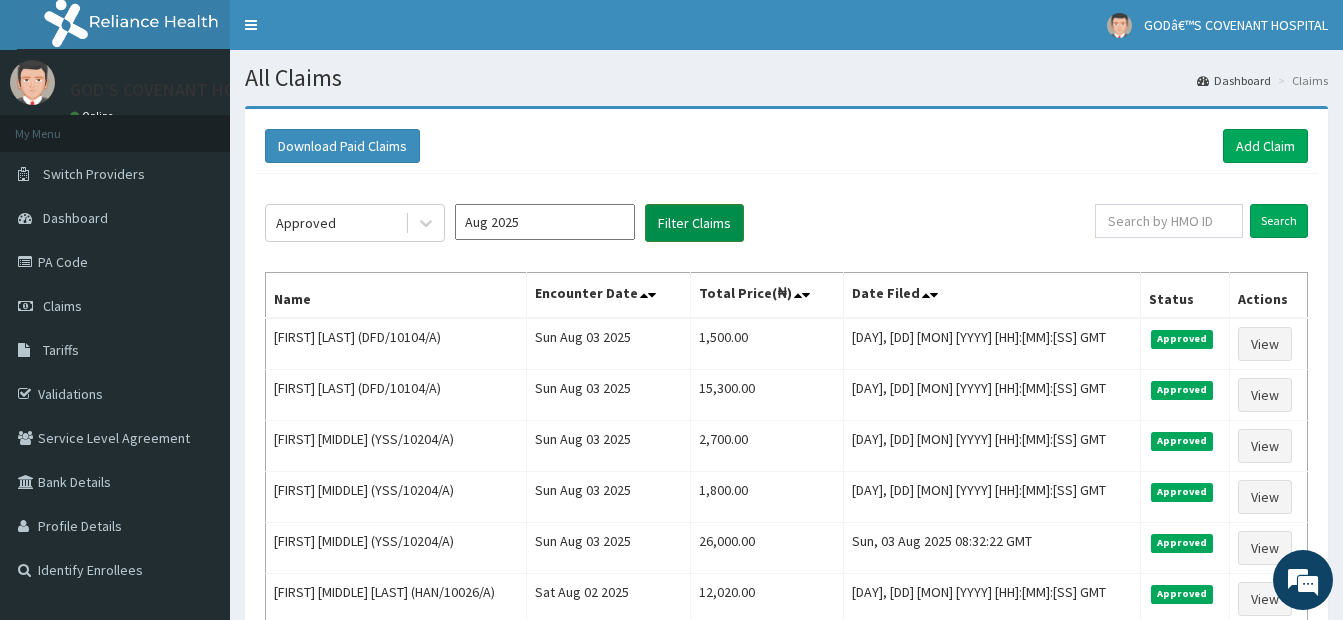 scroll, scrollTop: 0, scrollLeft: 0, axis: both 